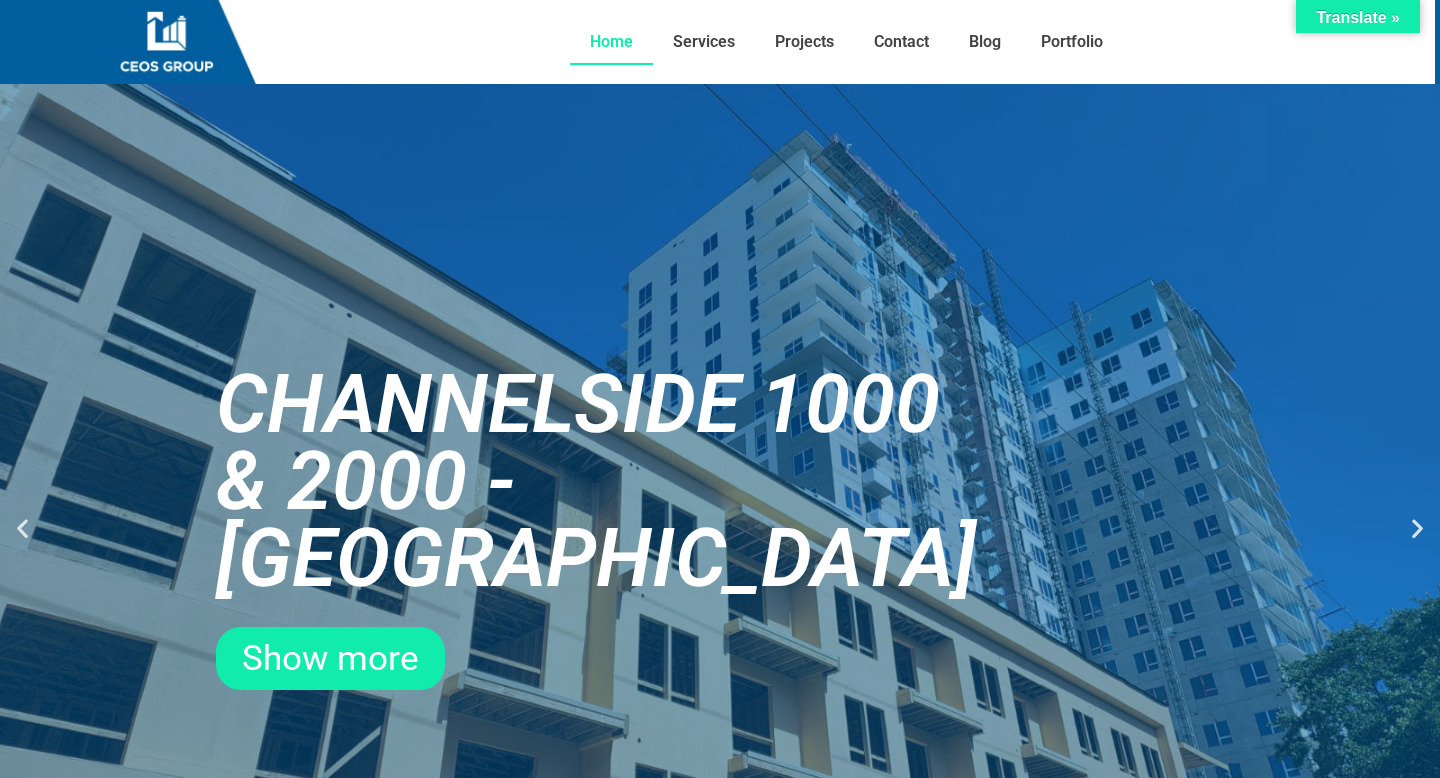 scroll, scrollTop: 0, scrollLeft: 0, axis: both 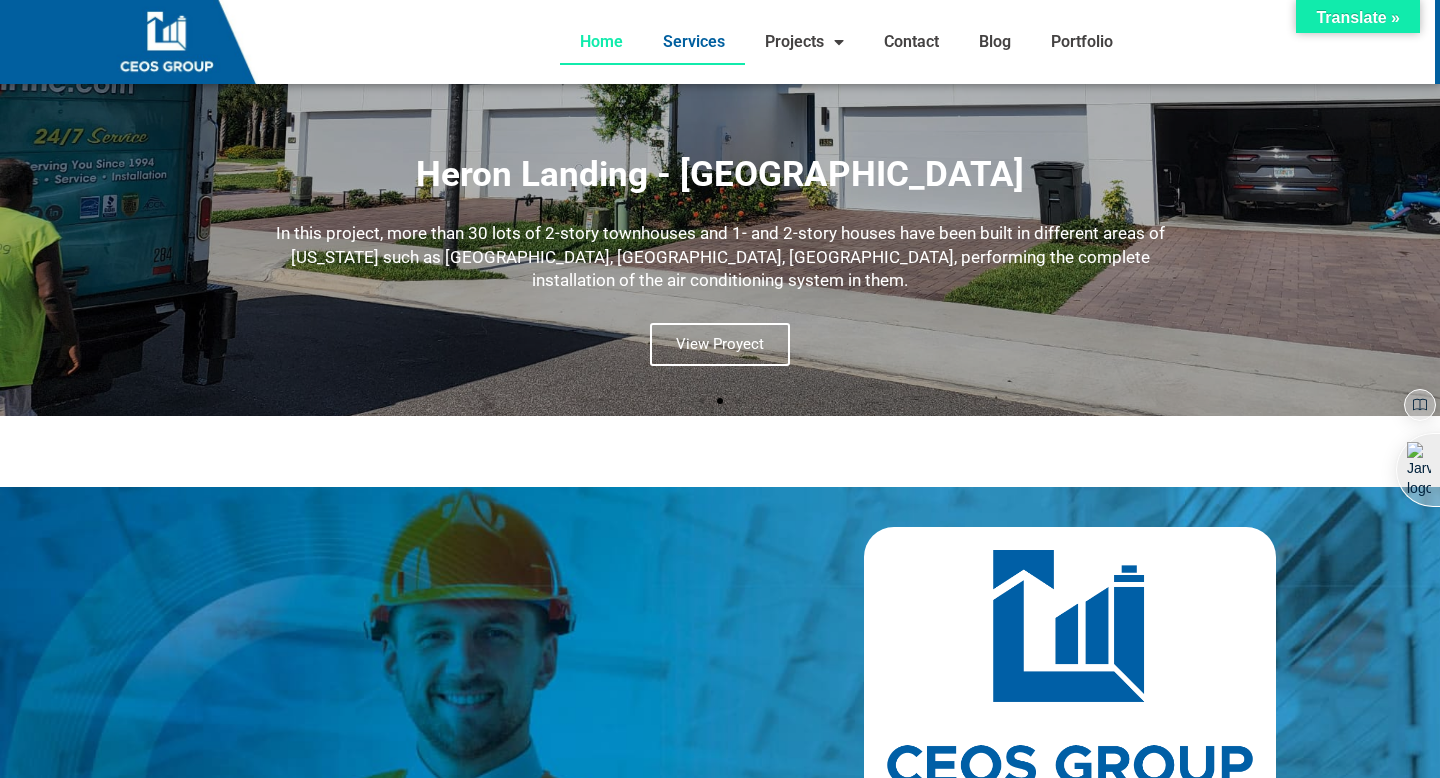 click on "Services" 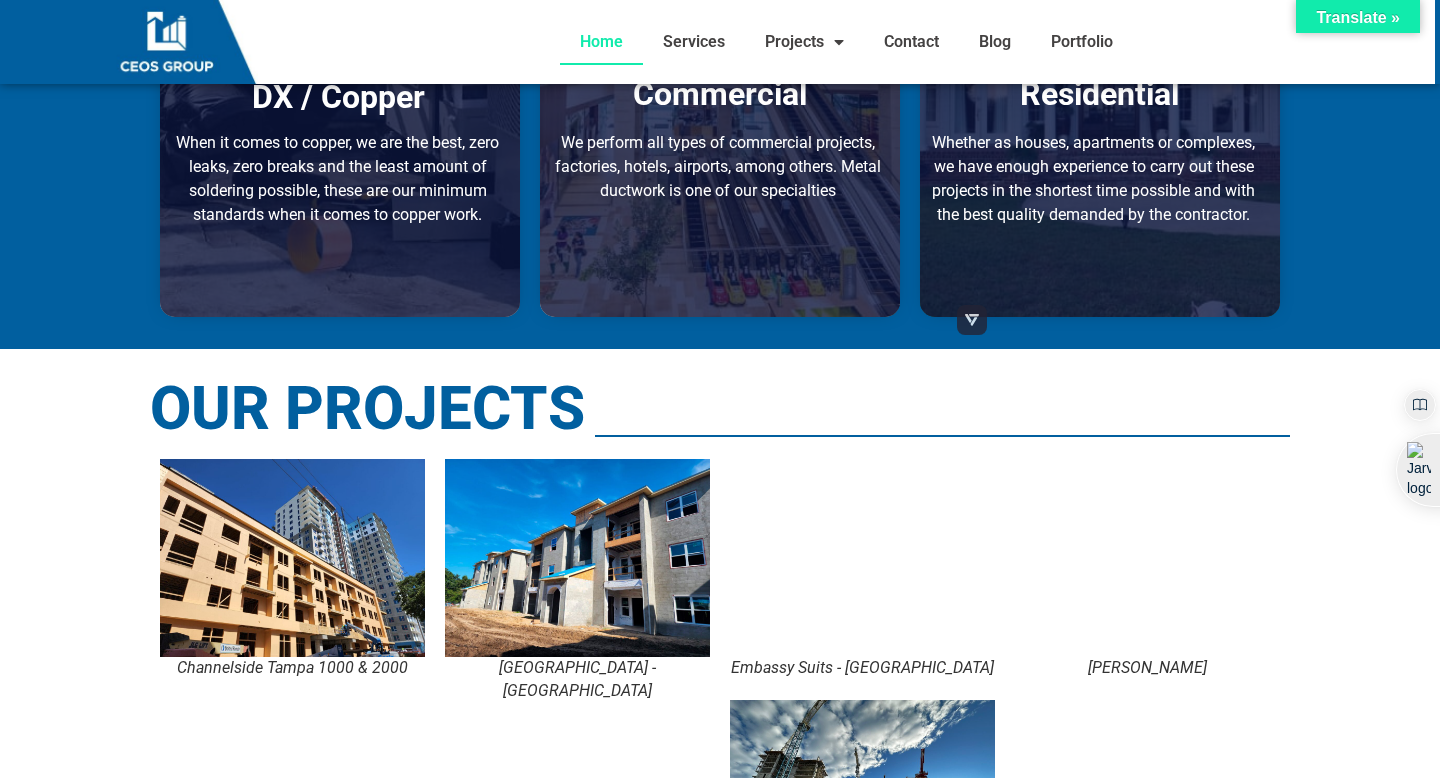 scroll, scrollTop: 1573, scrollLeft: 0, axis: vertical 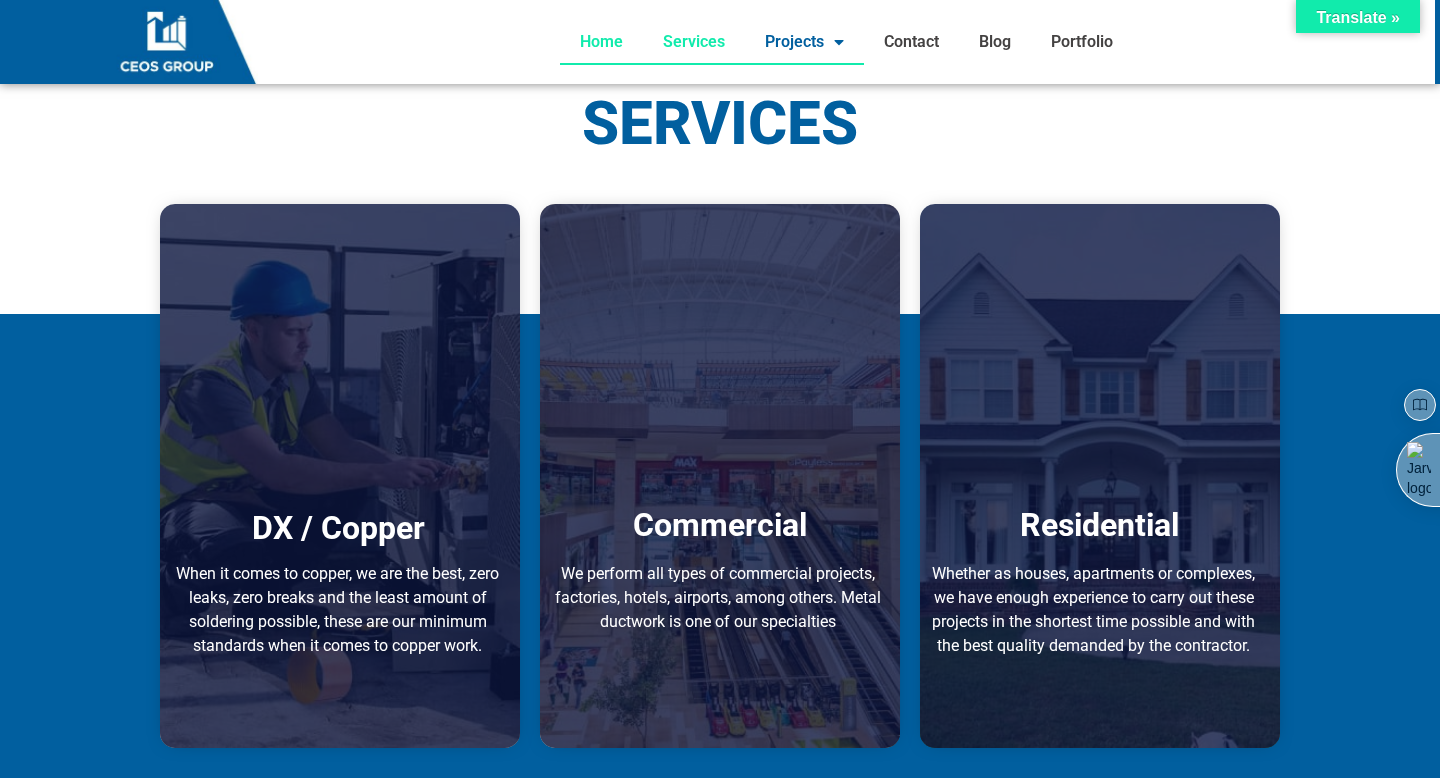 click 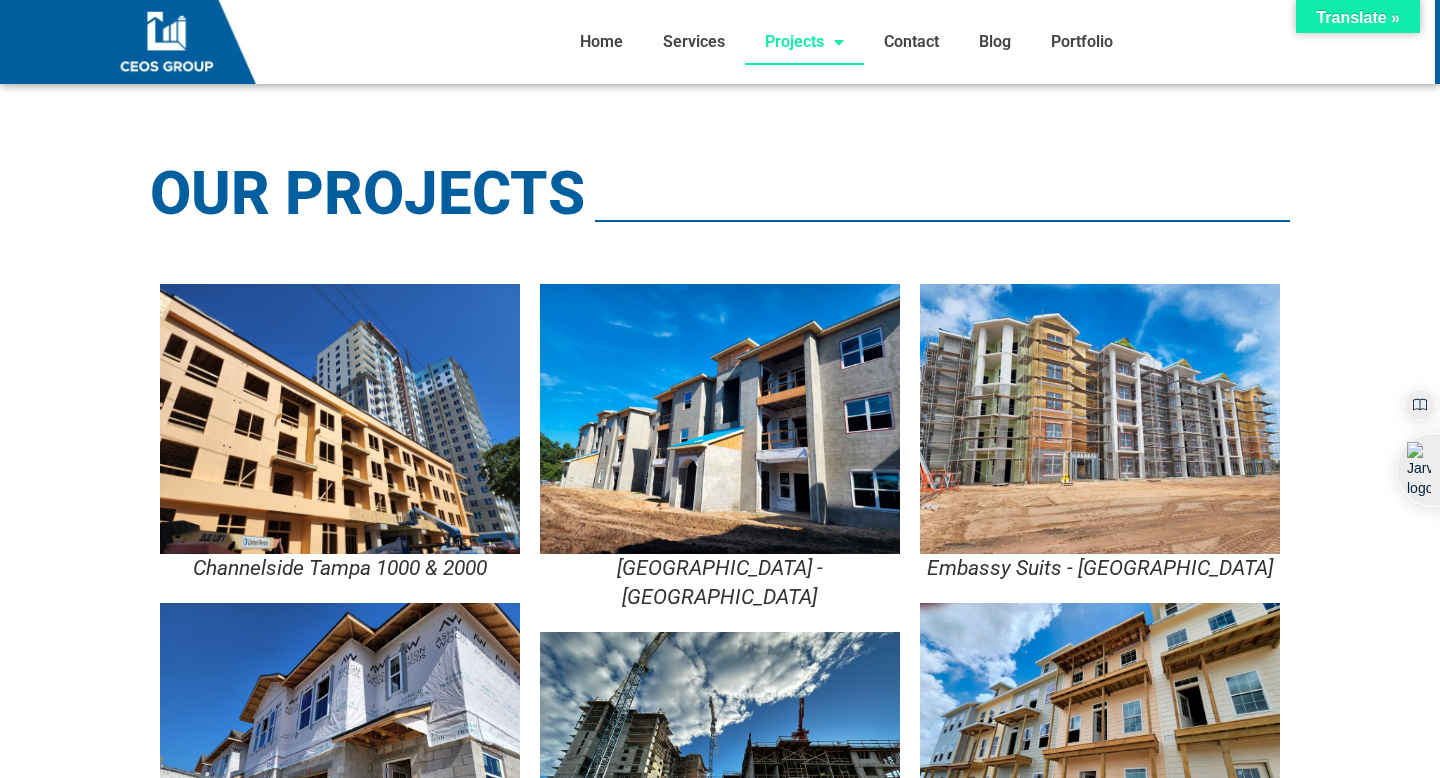 scroll, scrollTop: 0, scrollLeft: 0, axis: both 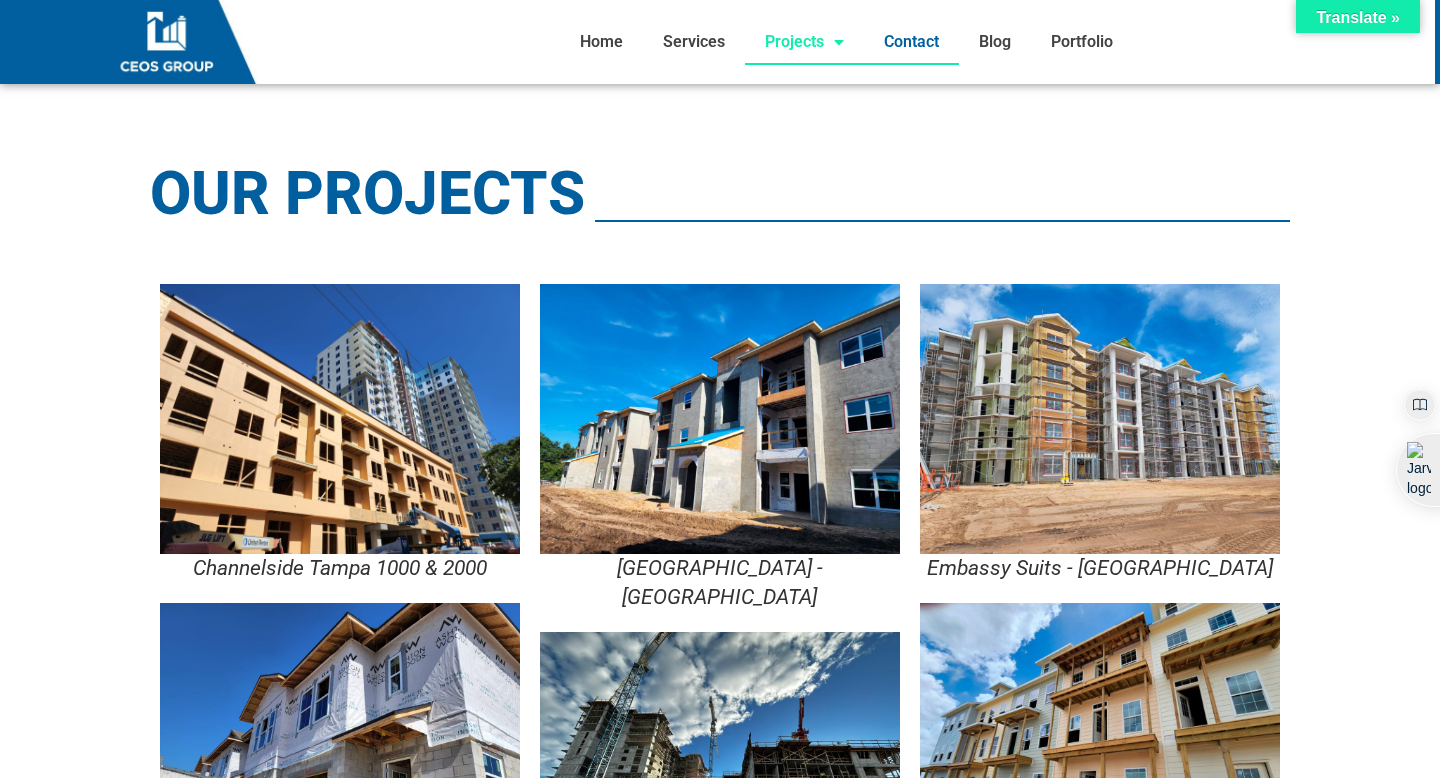 click on "Contact" 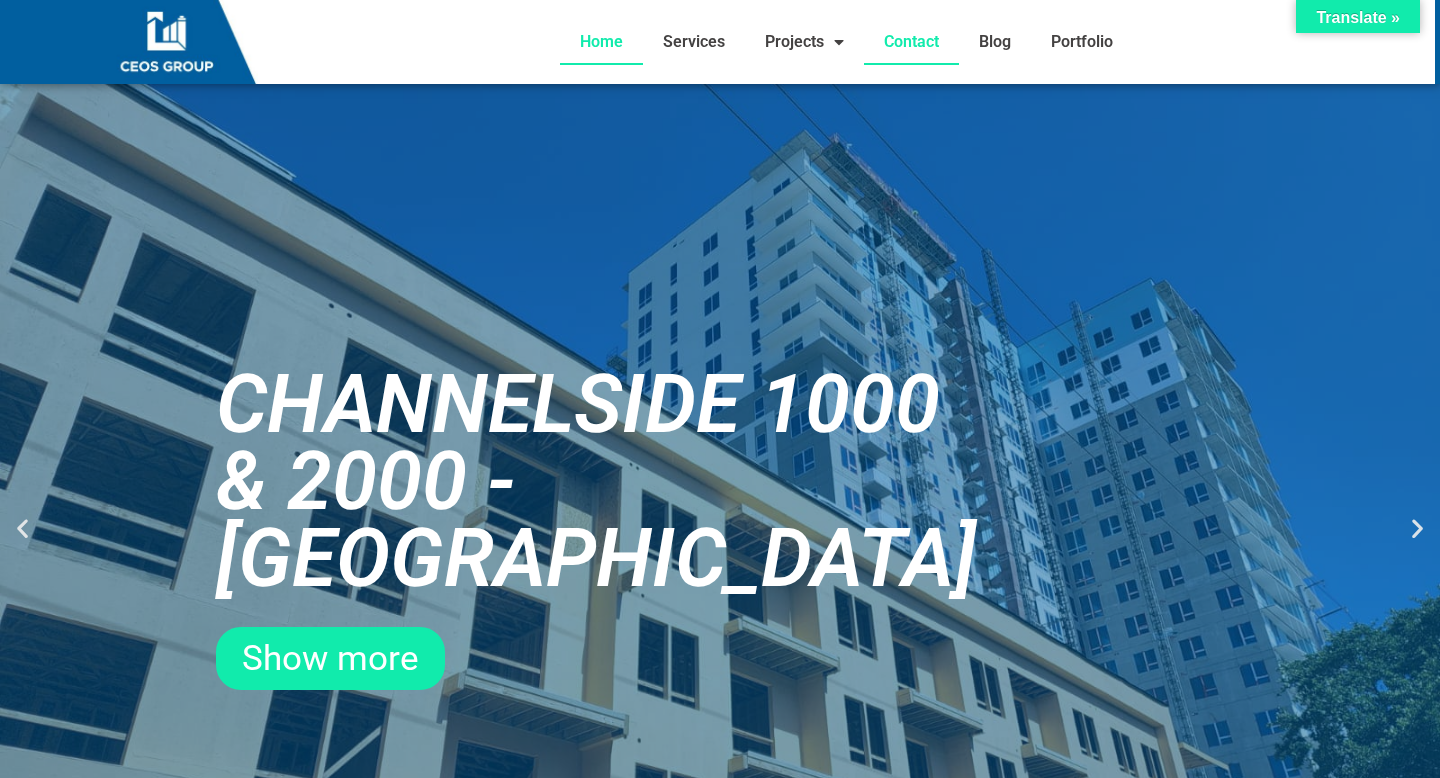 scroll, scrollTop: 4452, scrollLeft: 0, axis: vertical 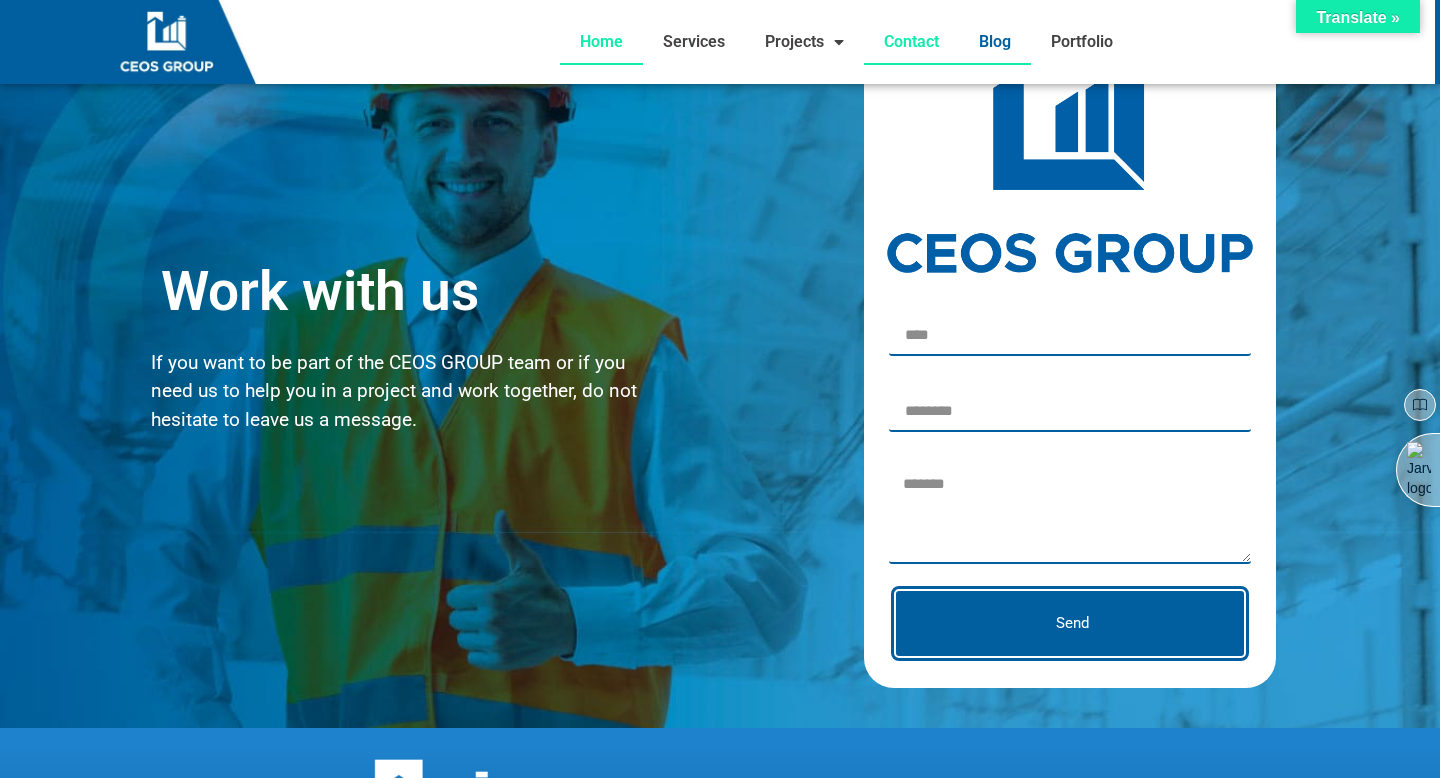 click on "Blog" 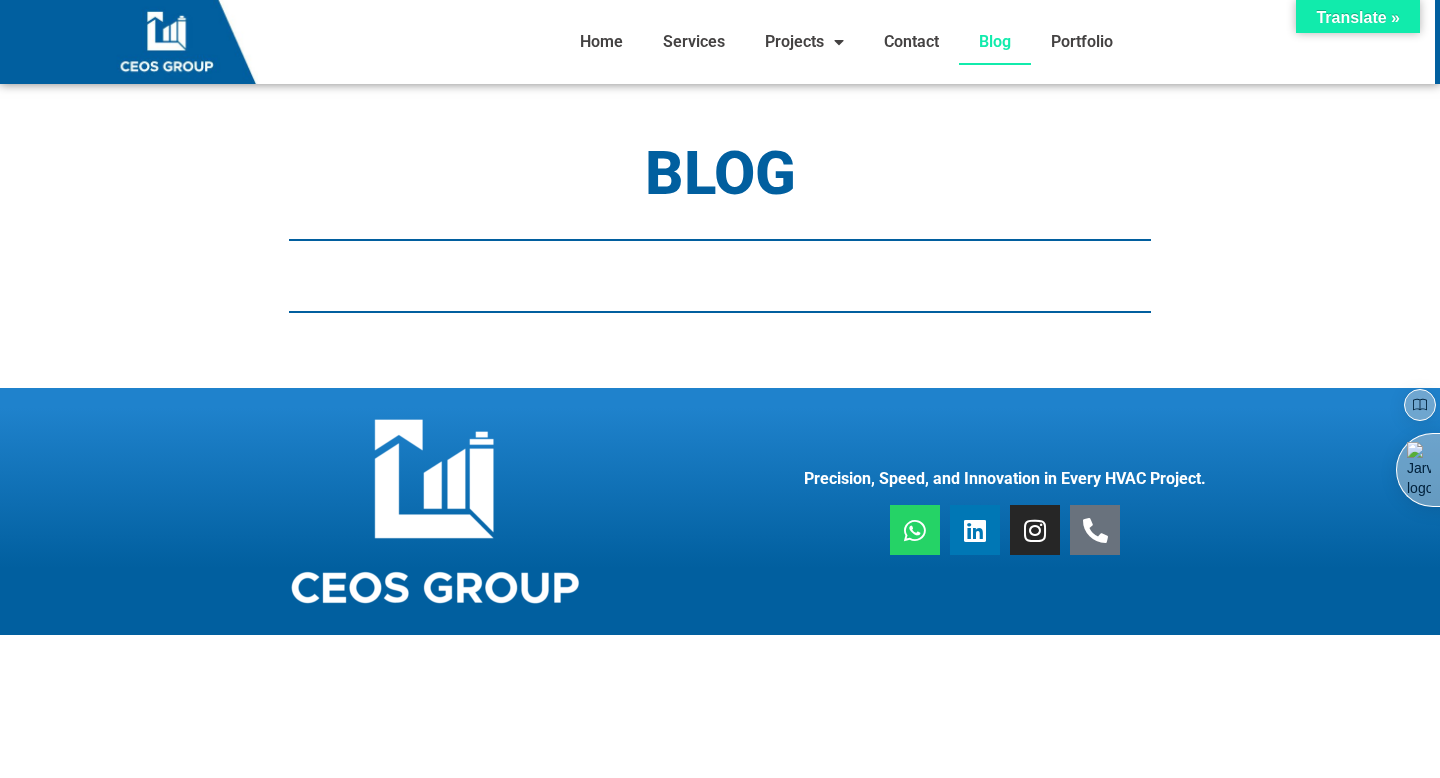 scroll, scrollTop: 0, scrollLeft: 0, axis: both 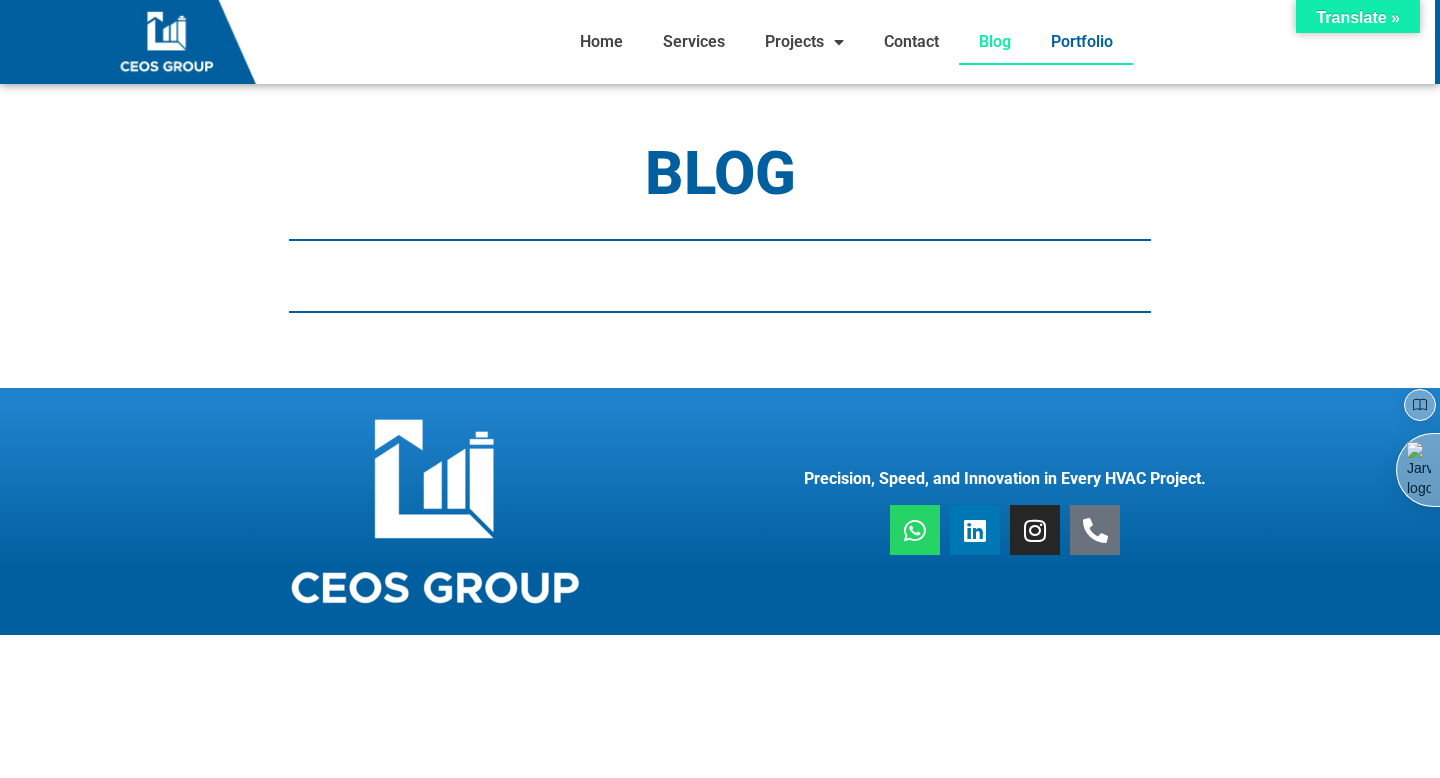 click on "Portfolio" 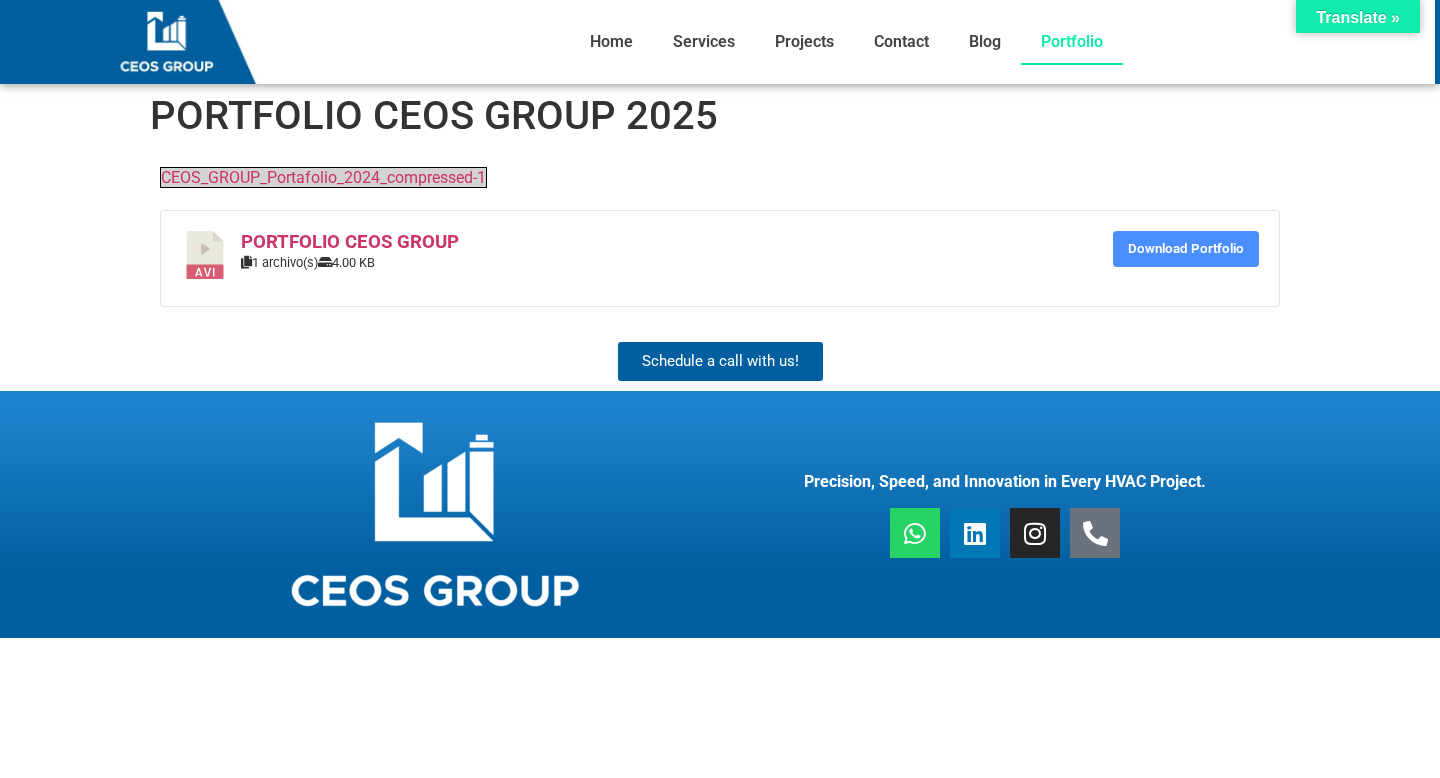 scroll, scrollTop: 0, scrollLeft: 0, axis: both 